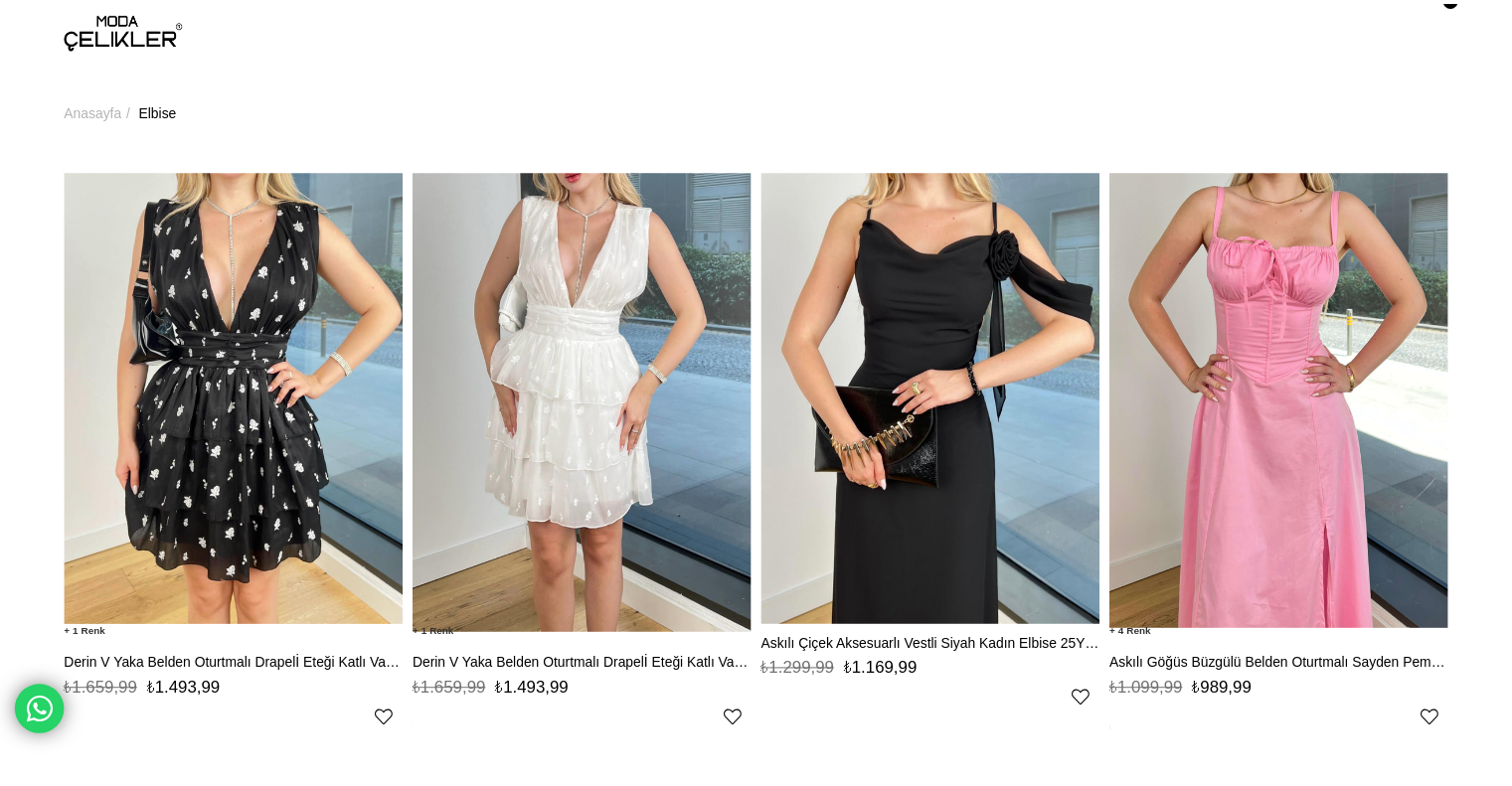 scroll, scrollTop: 0, scrollLeft: 0, axis: both 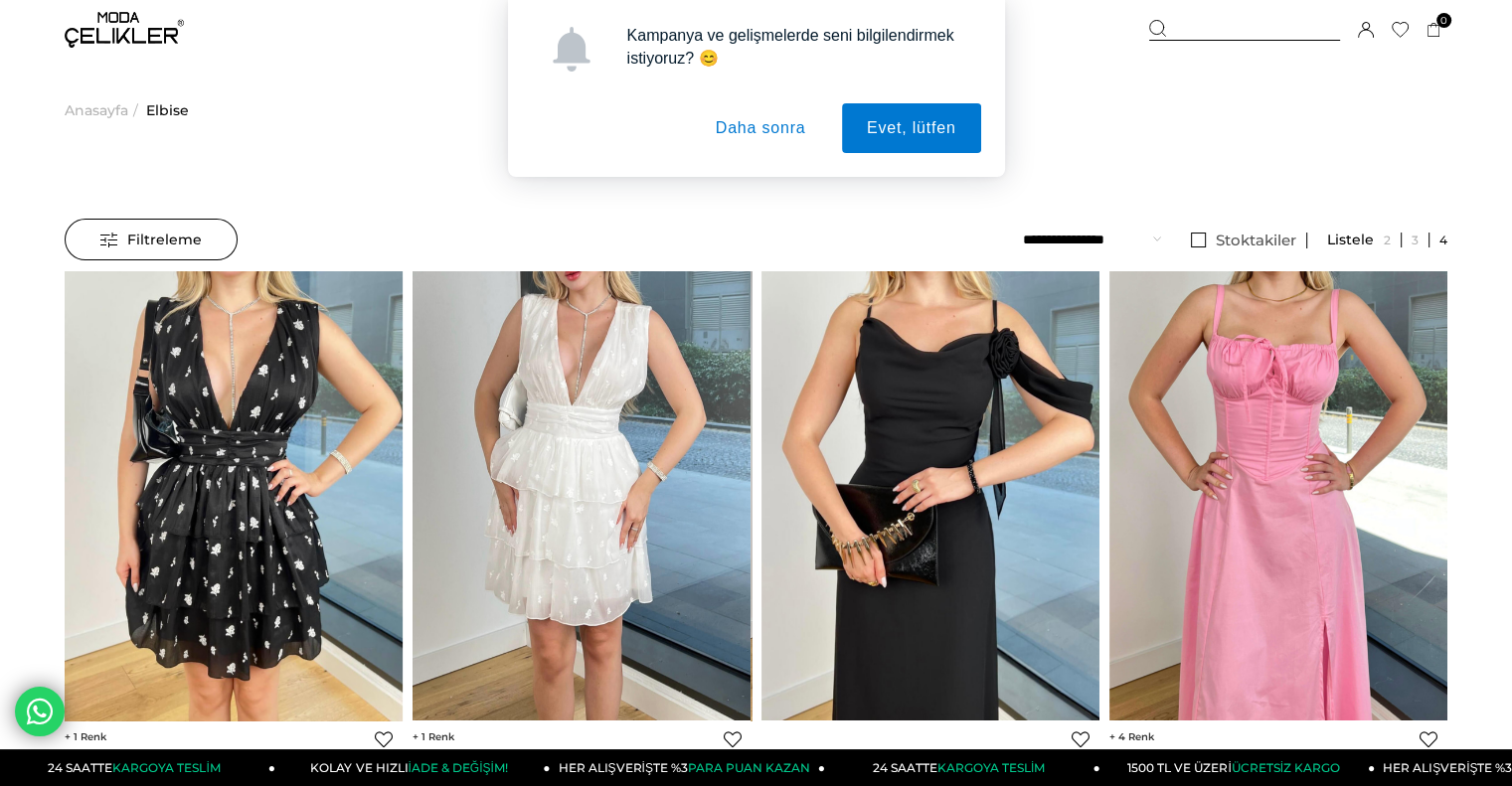click on "Kaydettigim Filtreyi Kullan
Filtreleme
Filtreleme
Sıralama
Filtreleme Stoktakiler
Kategoriler
Elbise
Triko Elbise
Davet Elbisesi
Uzun Elbise
Kışlık Elbise
Balon Kol Elbise
Mavi Elbise
Straplez Elbise
Yırtmaçlı Elbise
Kokteyl Elbisesi
After Party Elbisesi
Askılı Elbise
Payetli Elbise" at bounding box center [756, 6360] 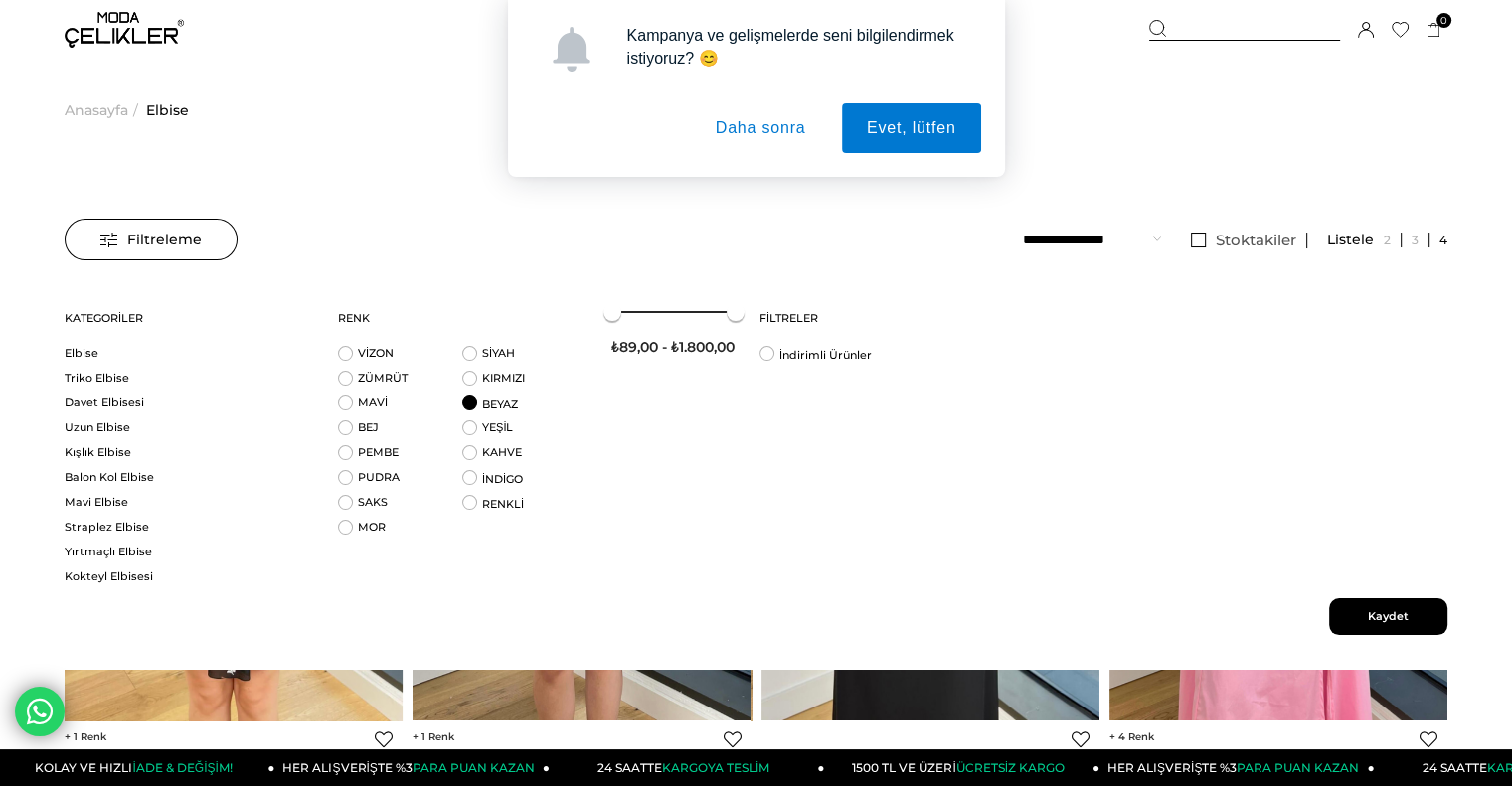 click on "BEYAZ" at bounding box center [524, 407] 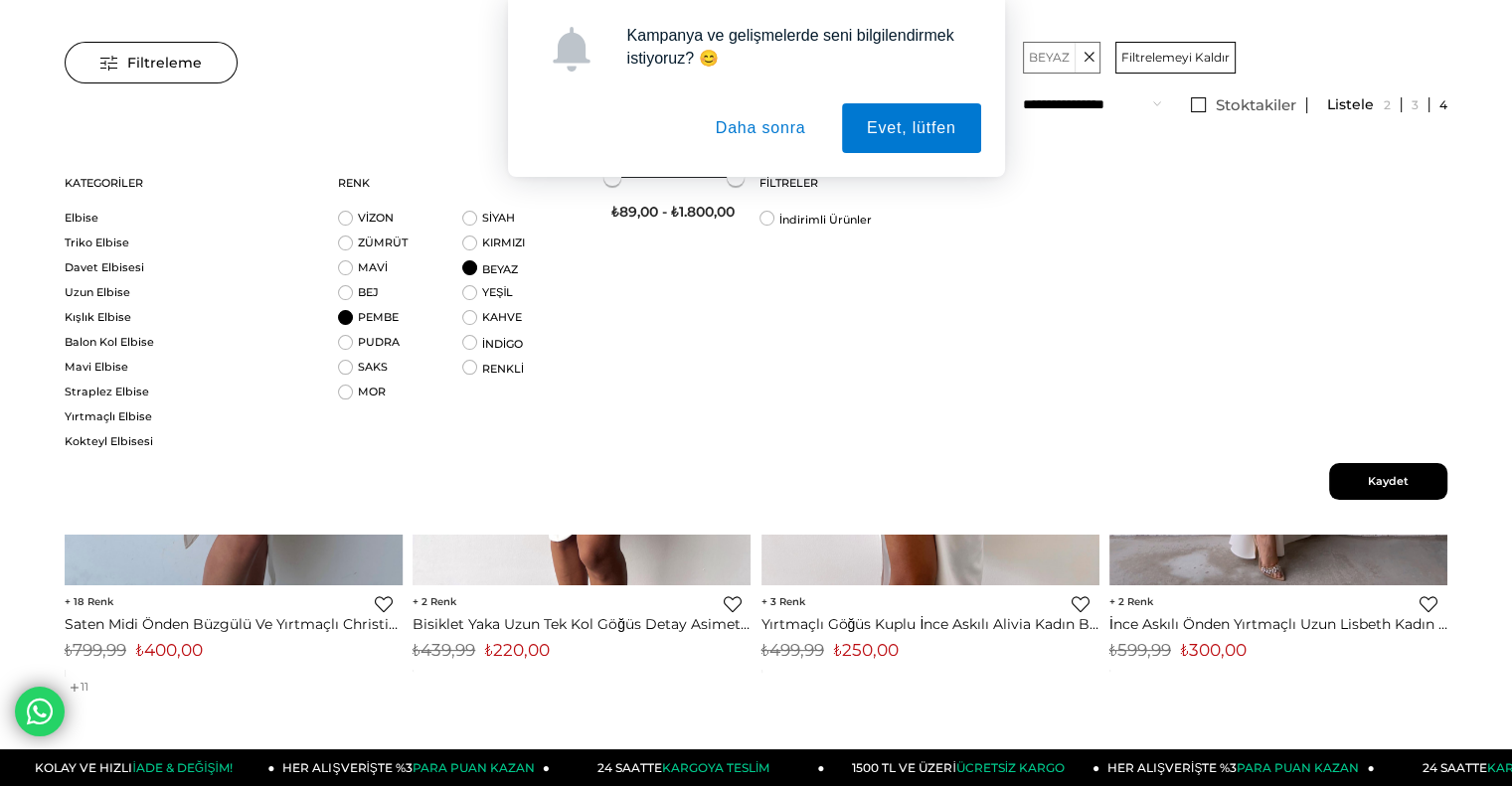 scroll, scrollTop: 199, scrollLeft: 0, axis: vertical 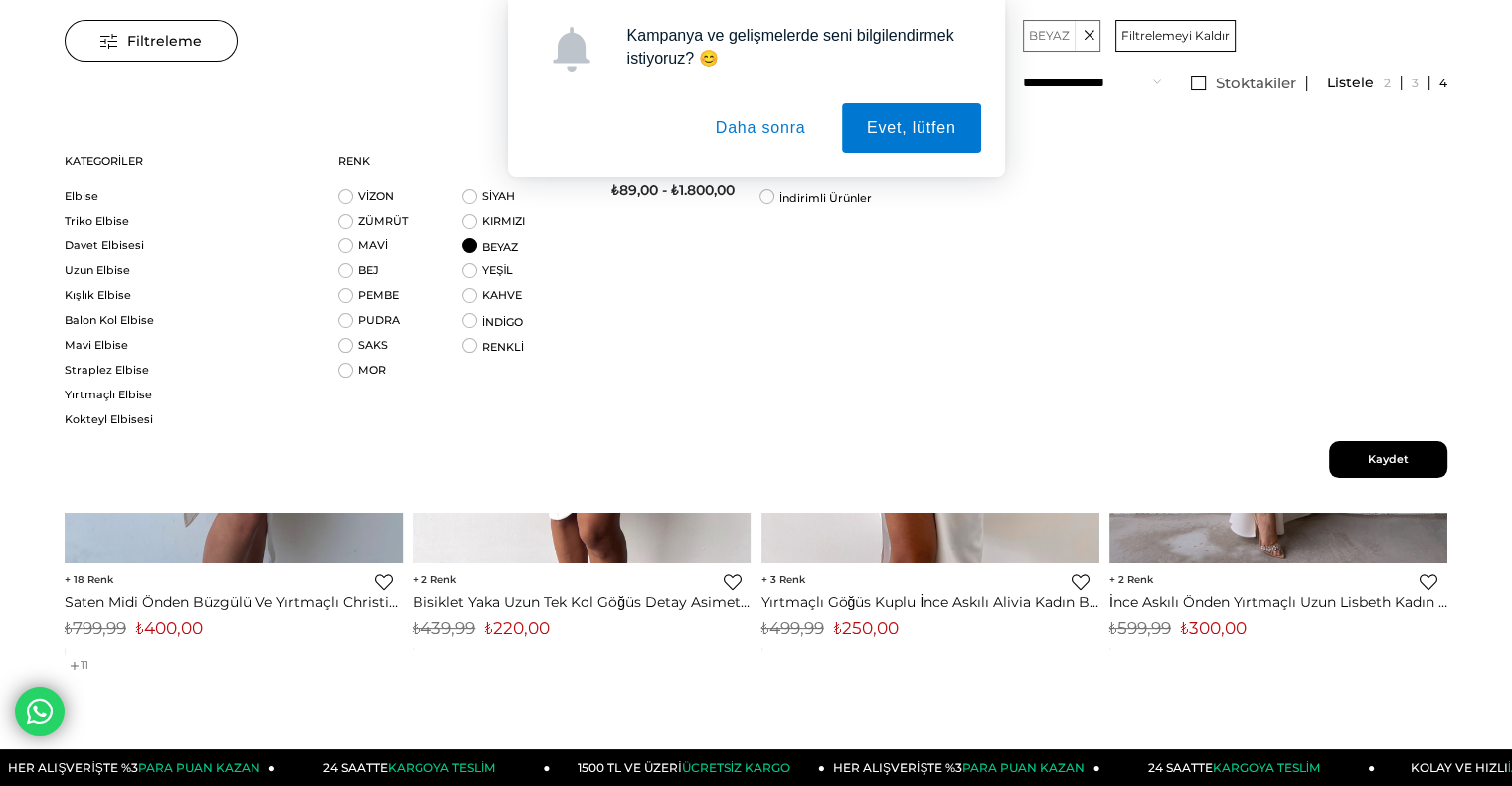 click on "Daha sonra" at bounding box center [760, 128] 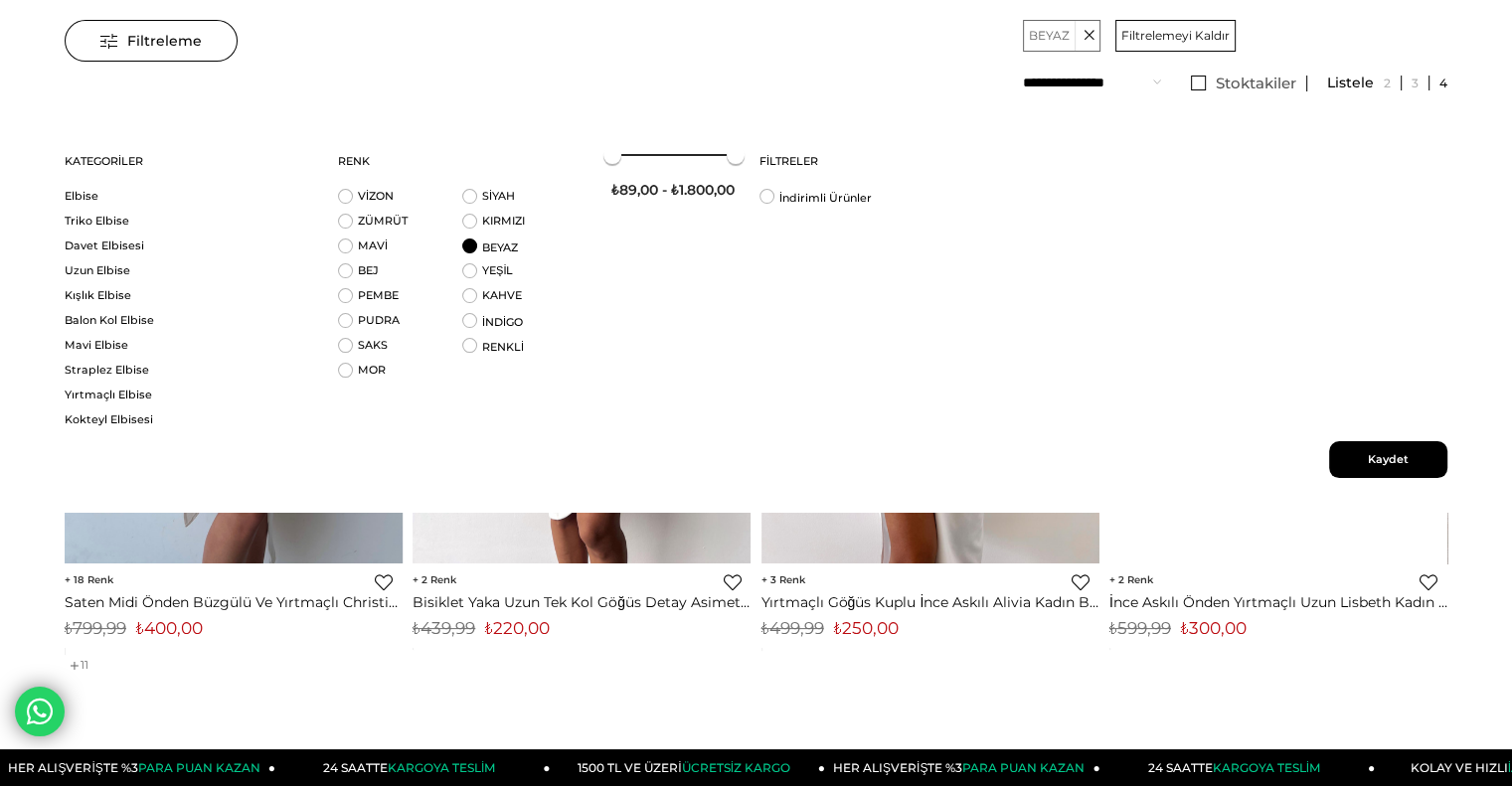 click on "Kaydet" at bounding box center [1388, 459] 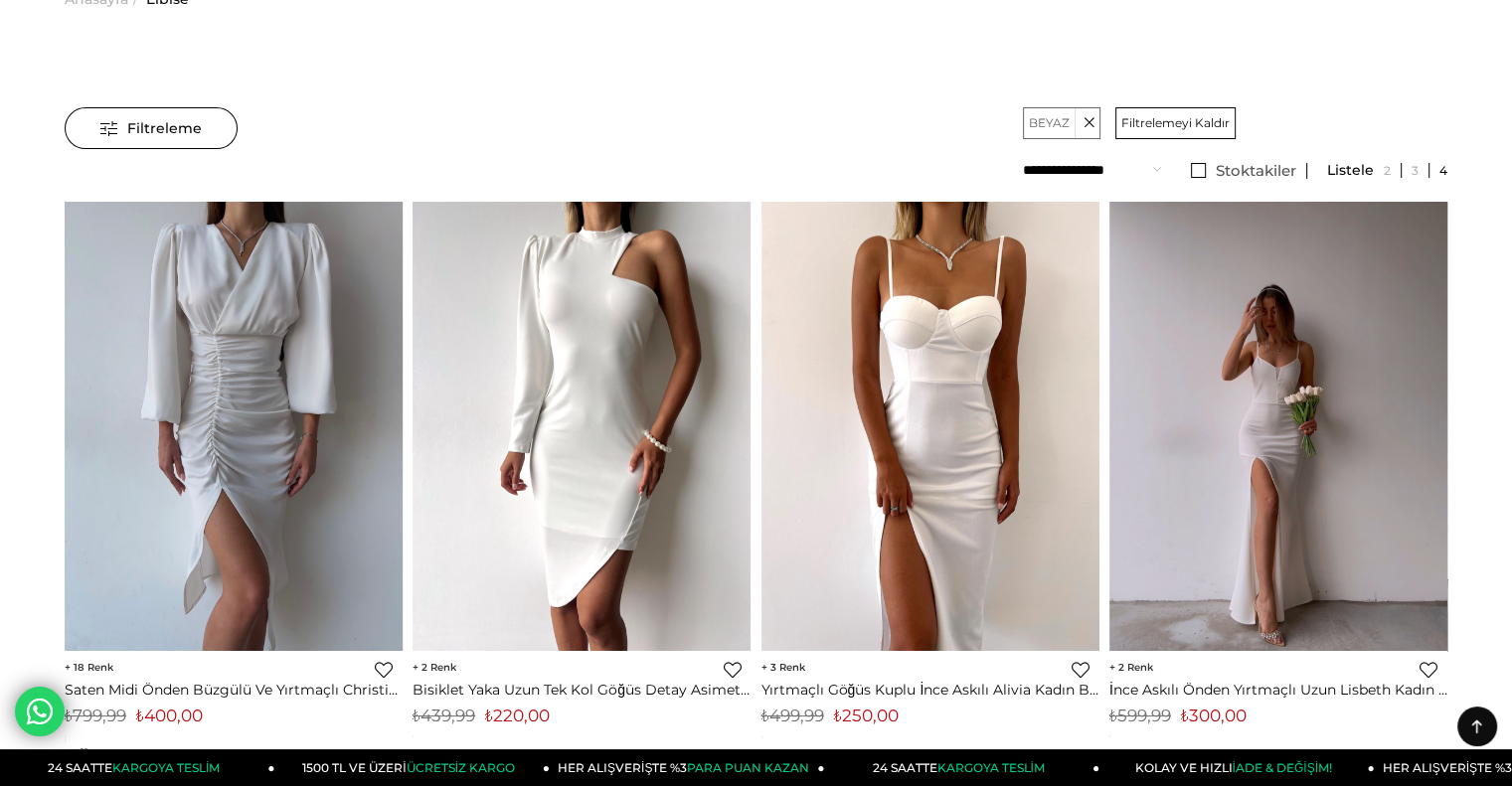 scroll, scrollTop: 0, scrollLeft: 0, axis: both 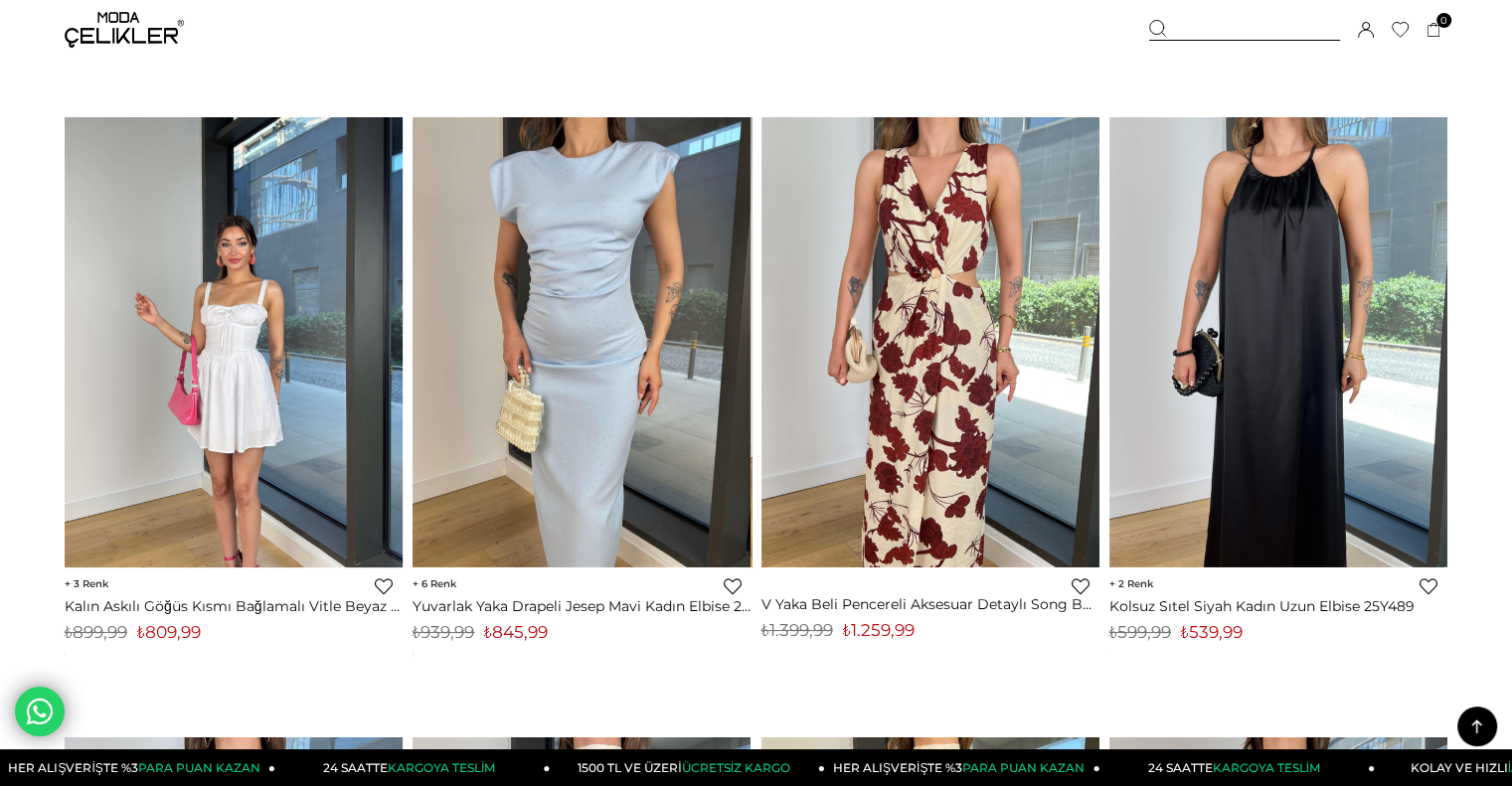 click at bounding box center [234, 342] 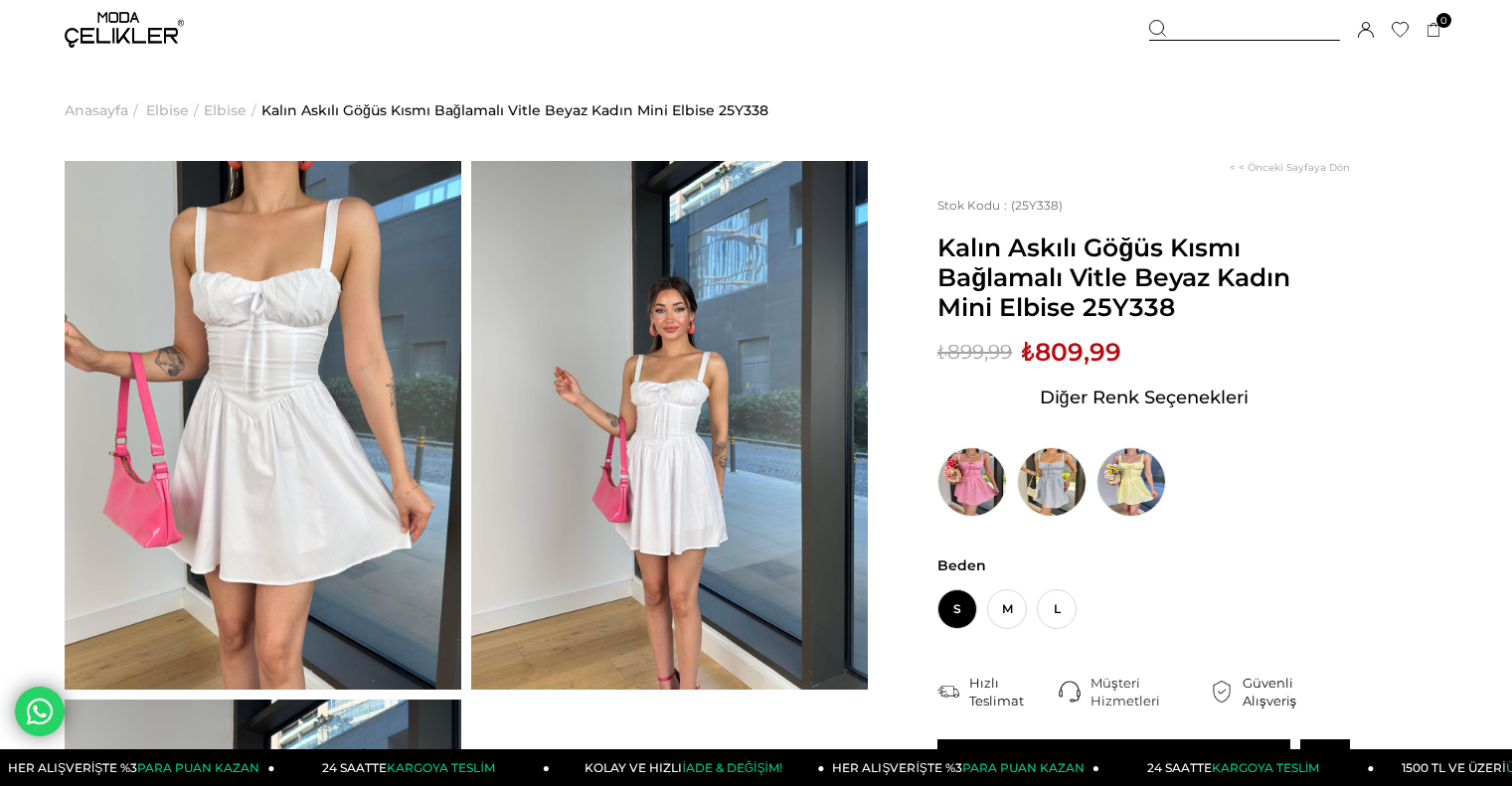 scroll, scrollTop: 0, scrollLeft: 0, axis: both 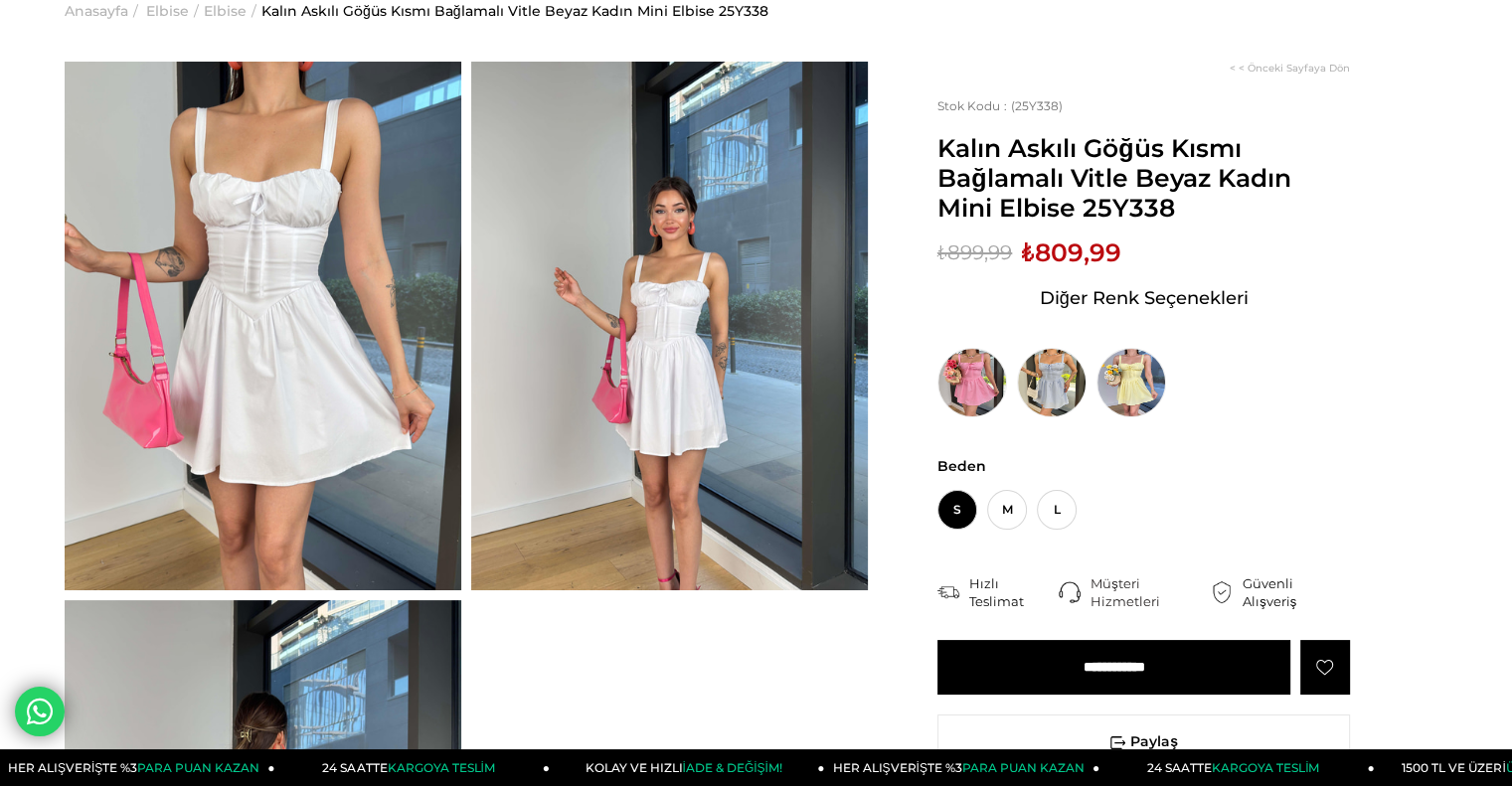 click at bounding box center [669, 326] 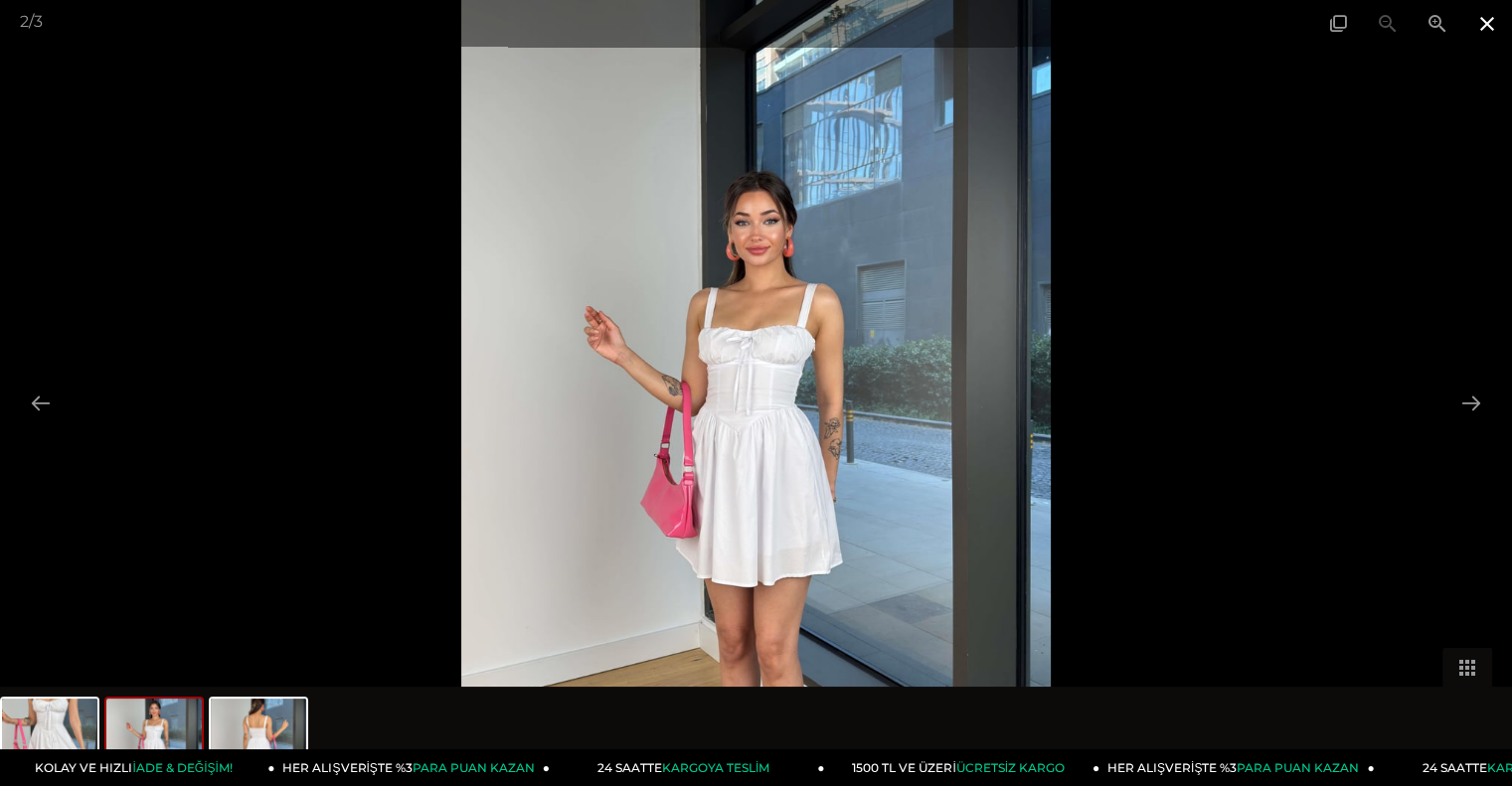 click at bounding box center (1487, 23) 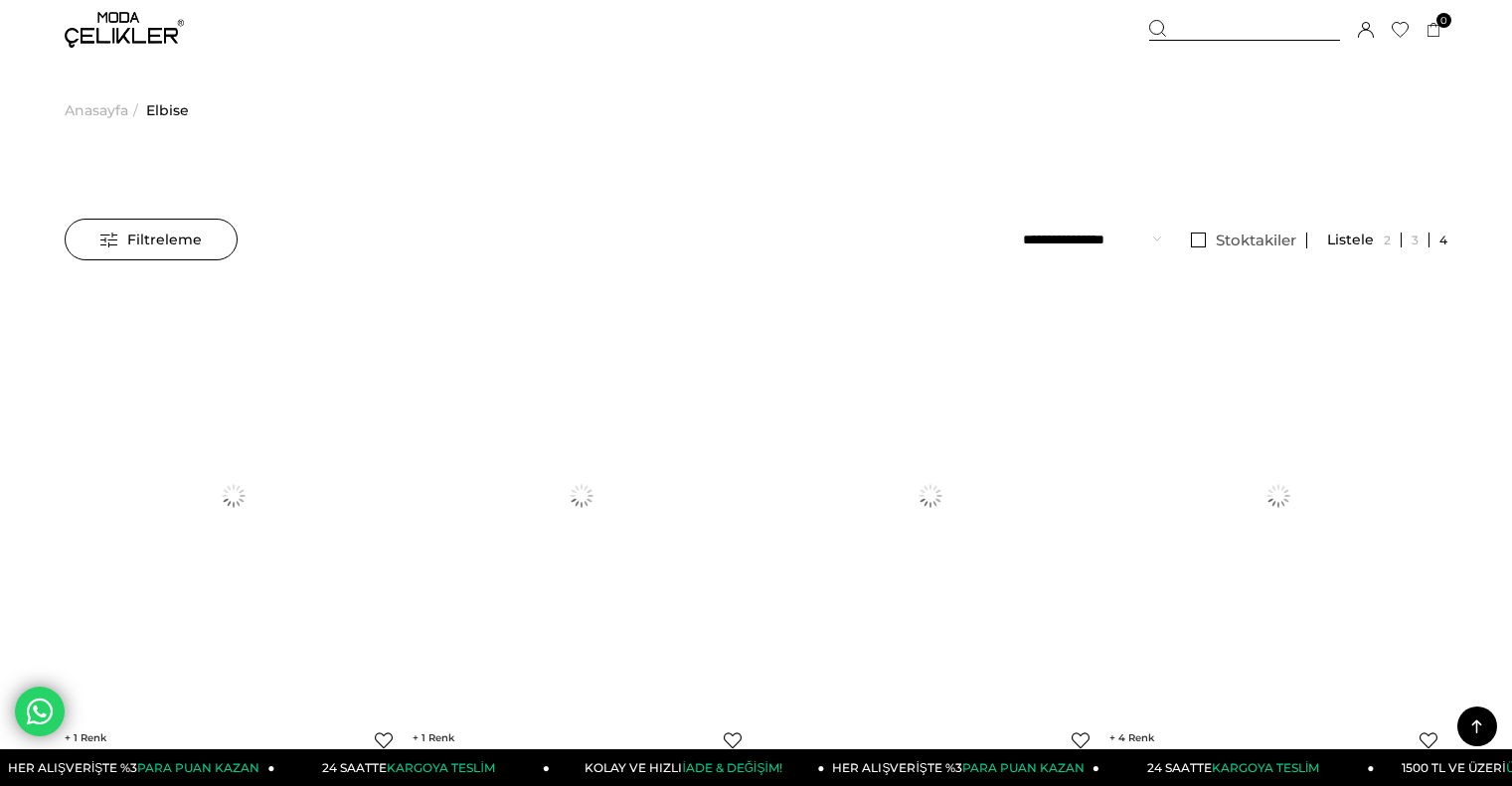 scroll, scrollTop: 7552, scrollLeft: 0, axis: vertical 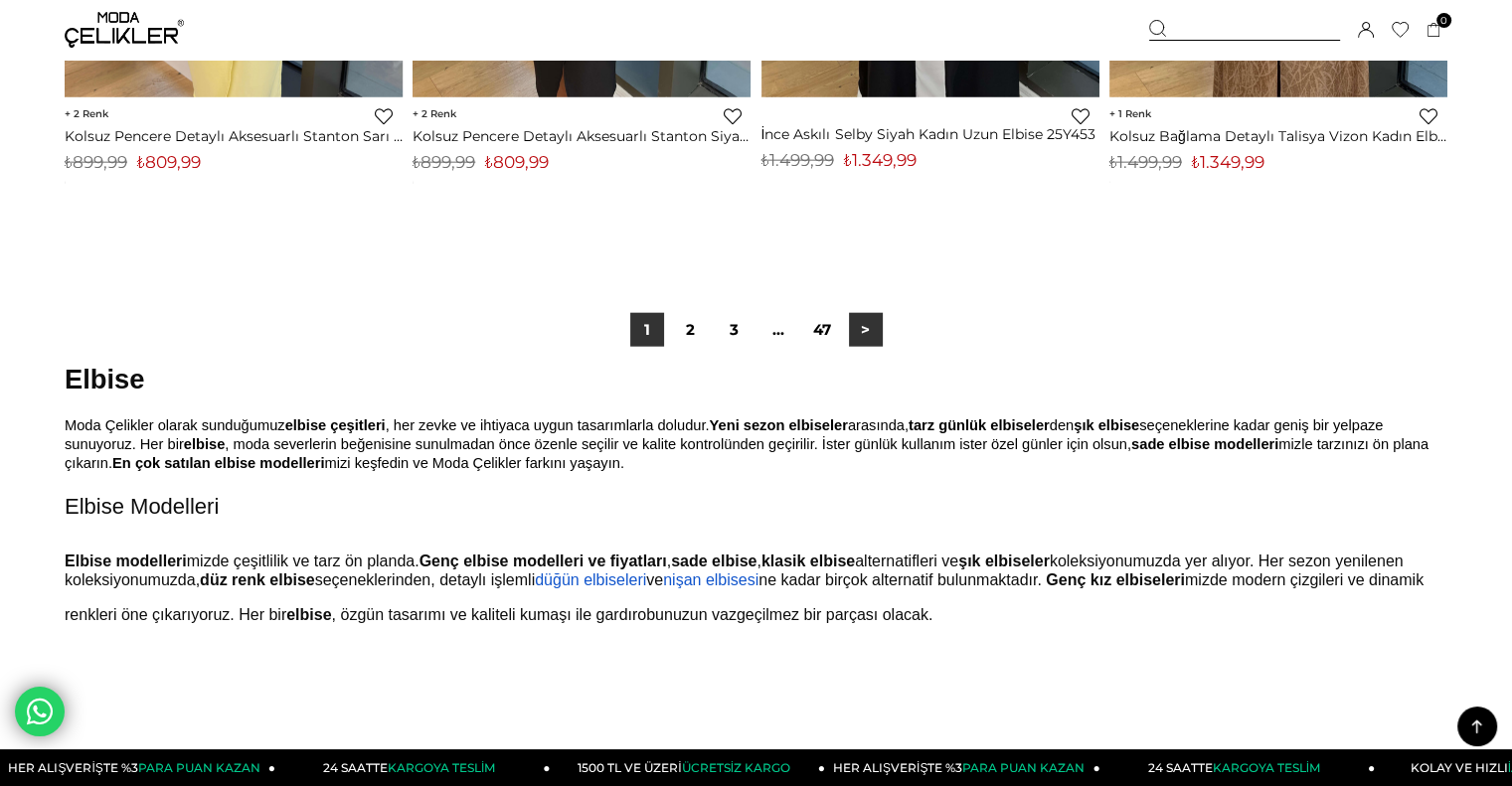 click on ">" at bounding box center [866, 330] 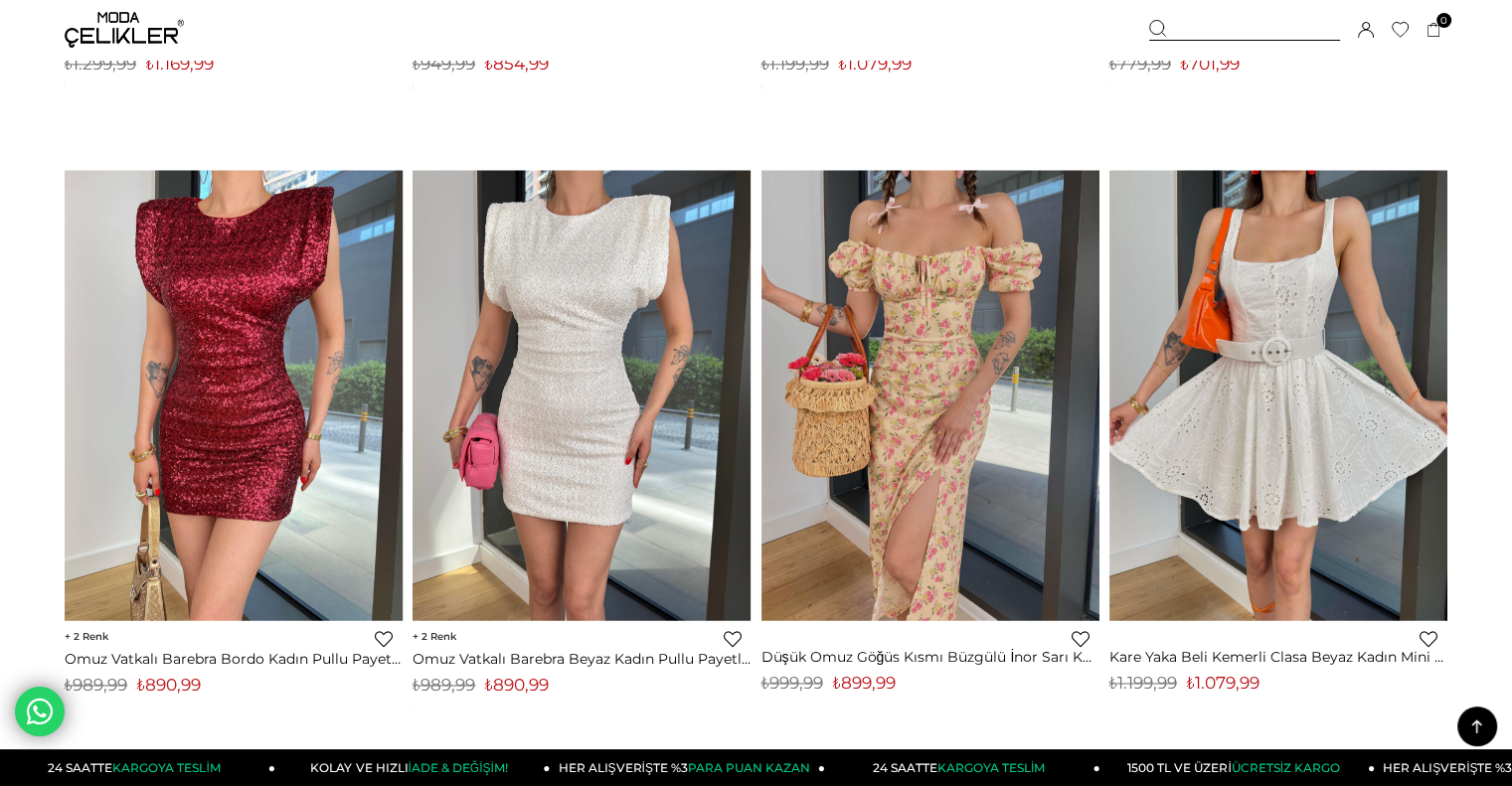 scroll, scrollTop: 10732, scrollLeft: 0, axis: vertical 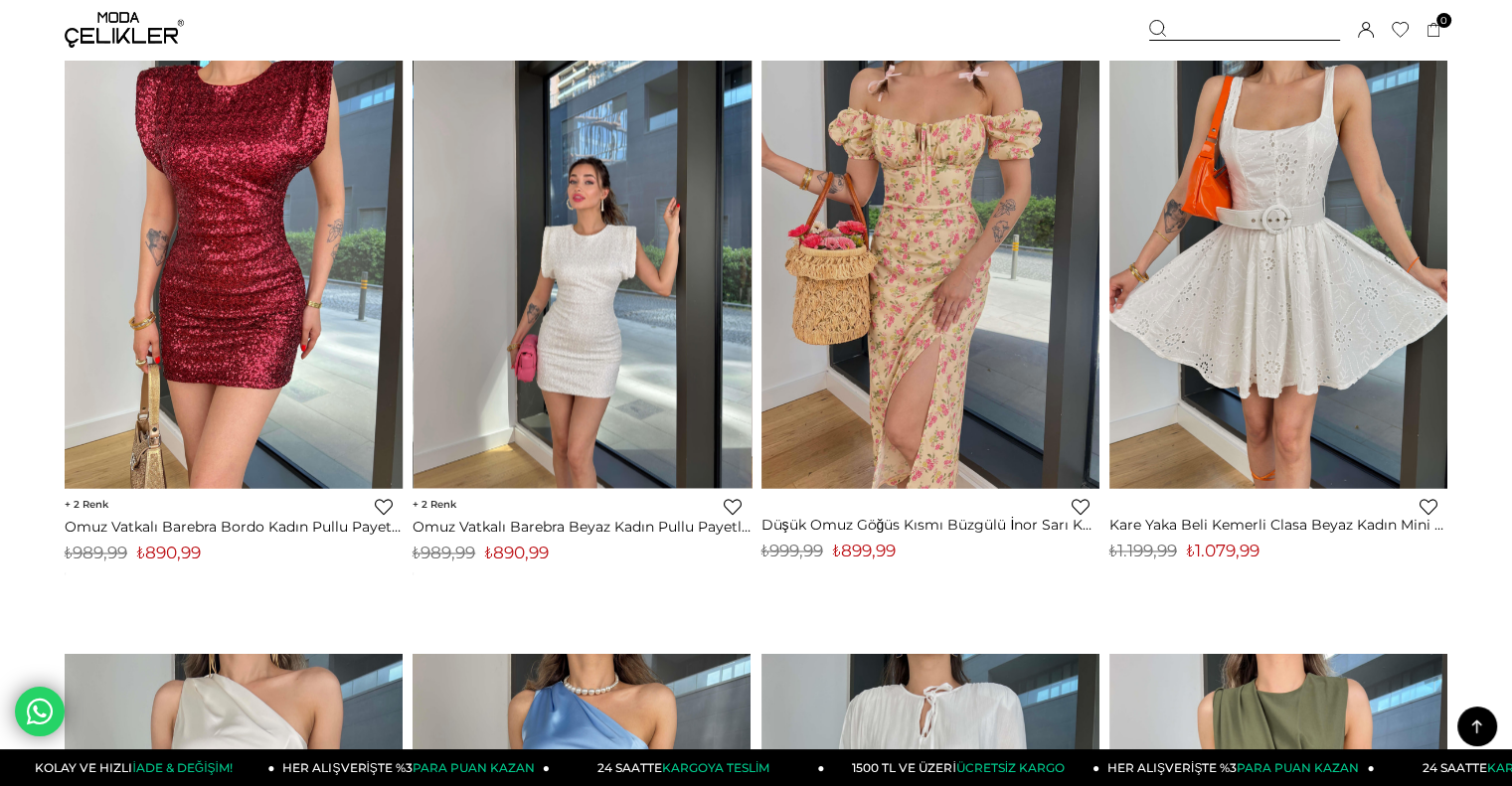 click at bounding box center [583, 262] 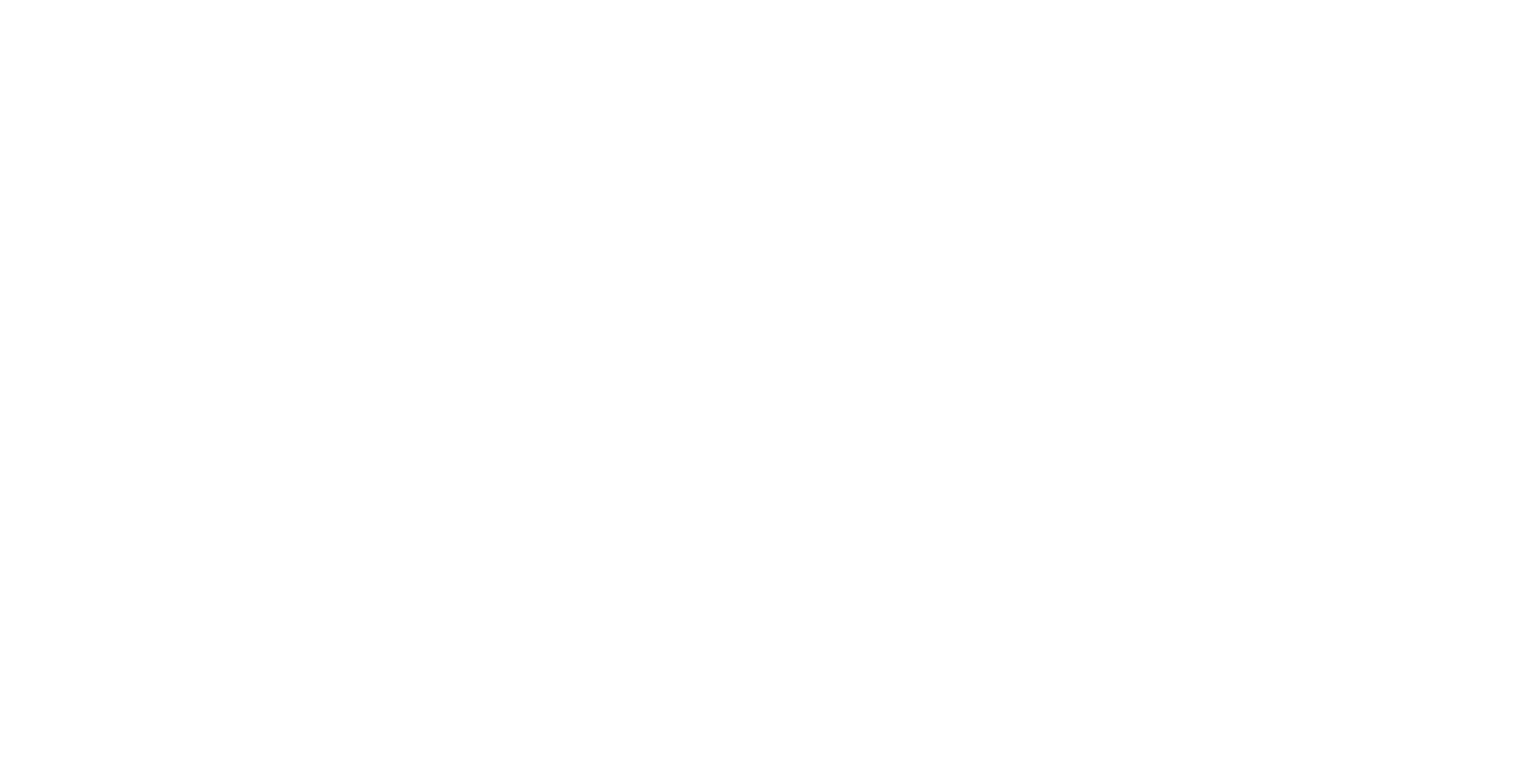 scroll, scrollTop: 0, scrollLeft: 0, axis: both 